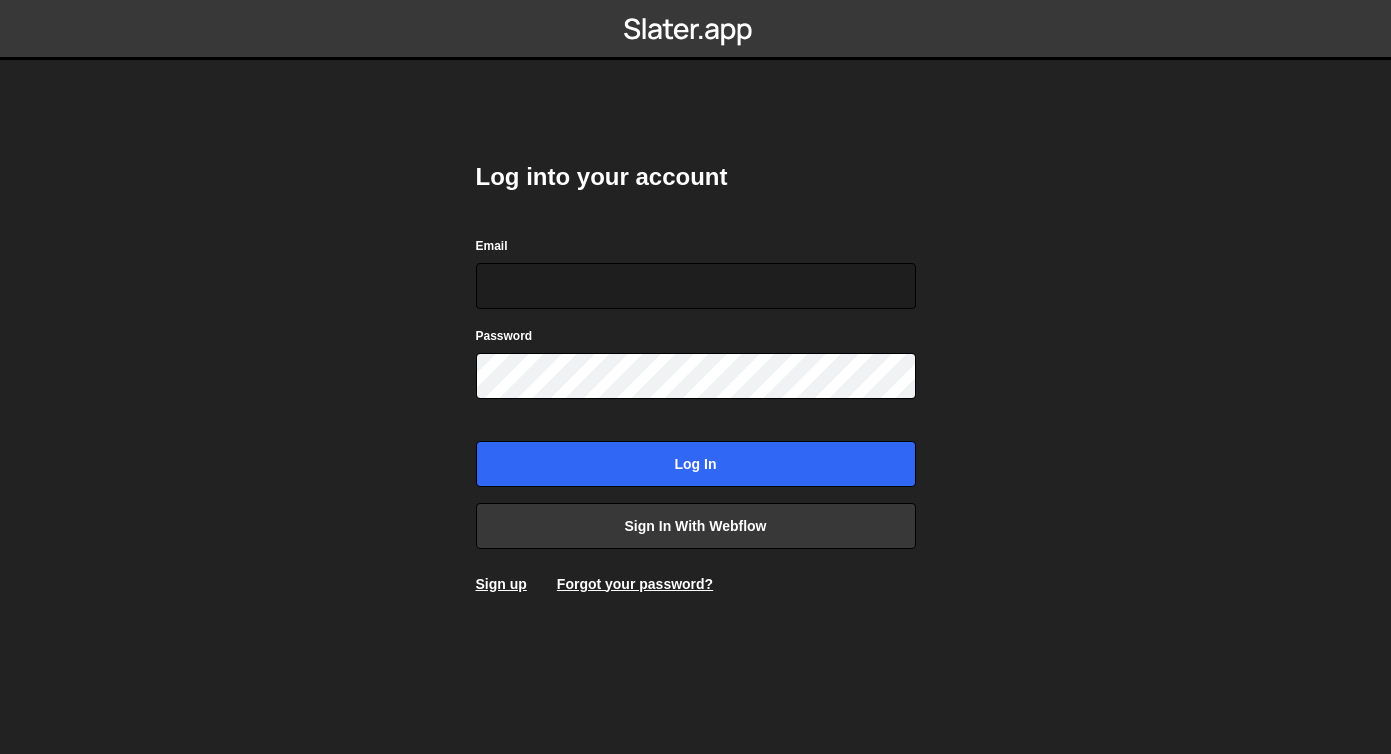 scroll, scrollTop: 0, scrollLeft: 0, axis: both 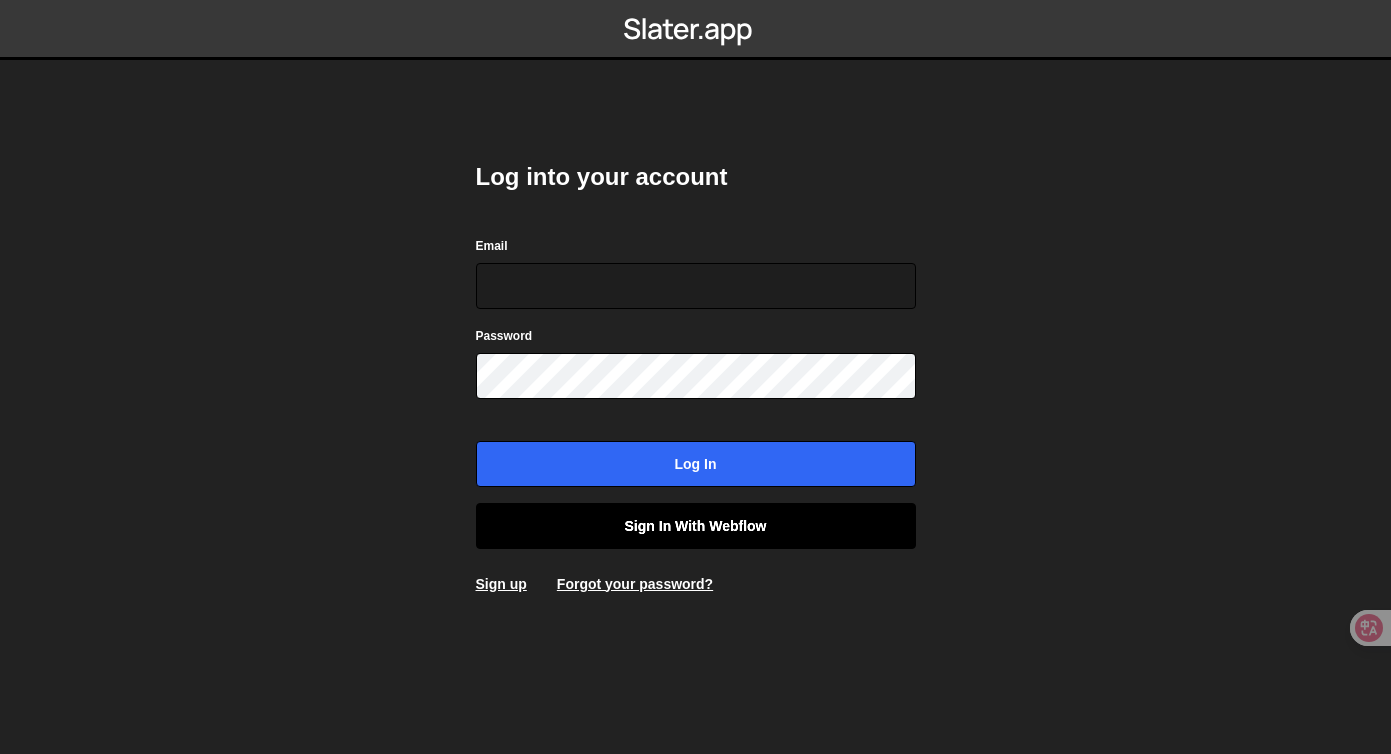 click on "Sign in with Webflow" at bounding box center (696, 526) 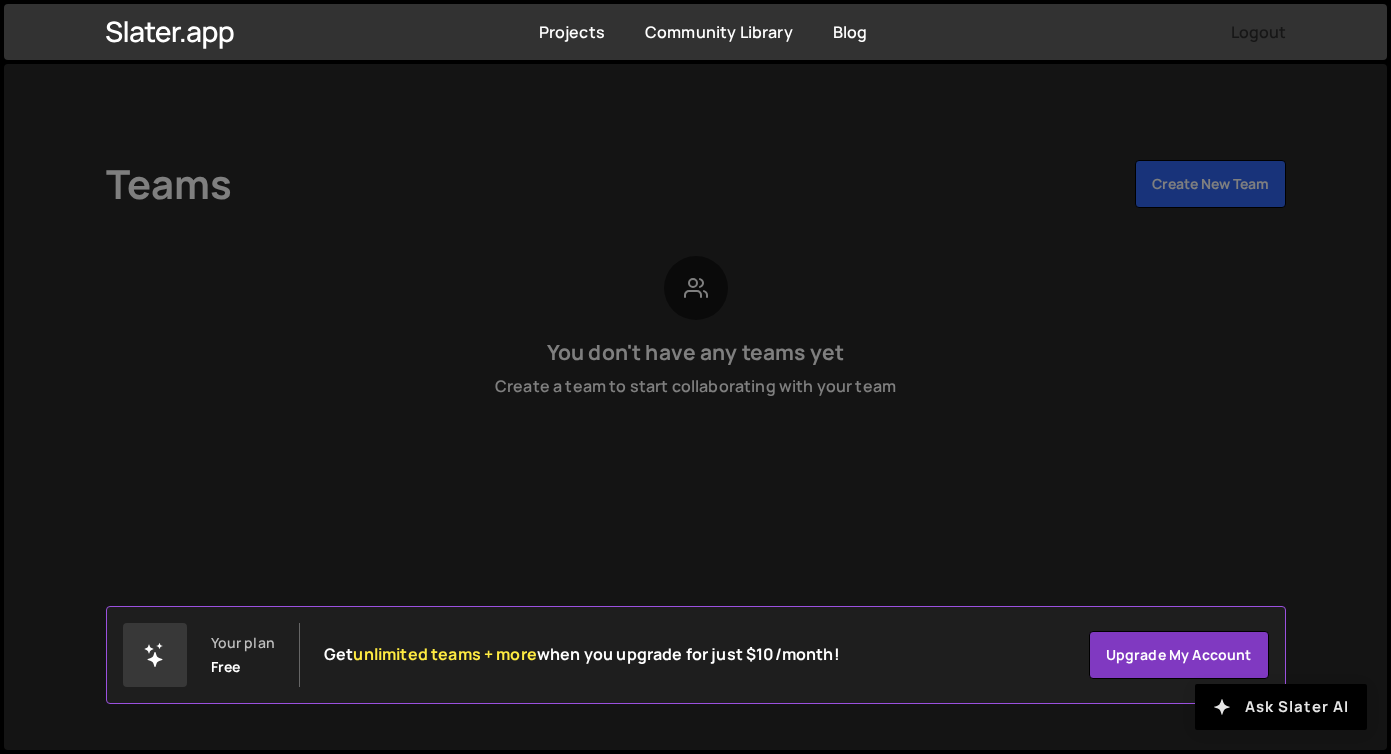 scroll, scrollTop: 0, scrollLeft: 0, axis: both 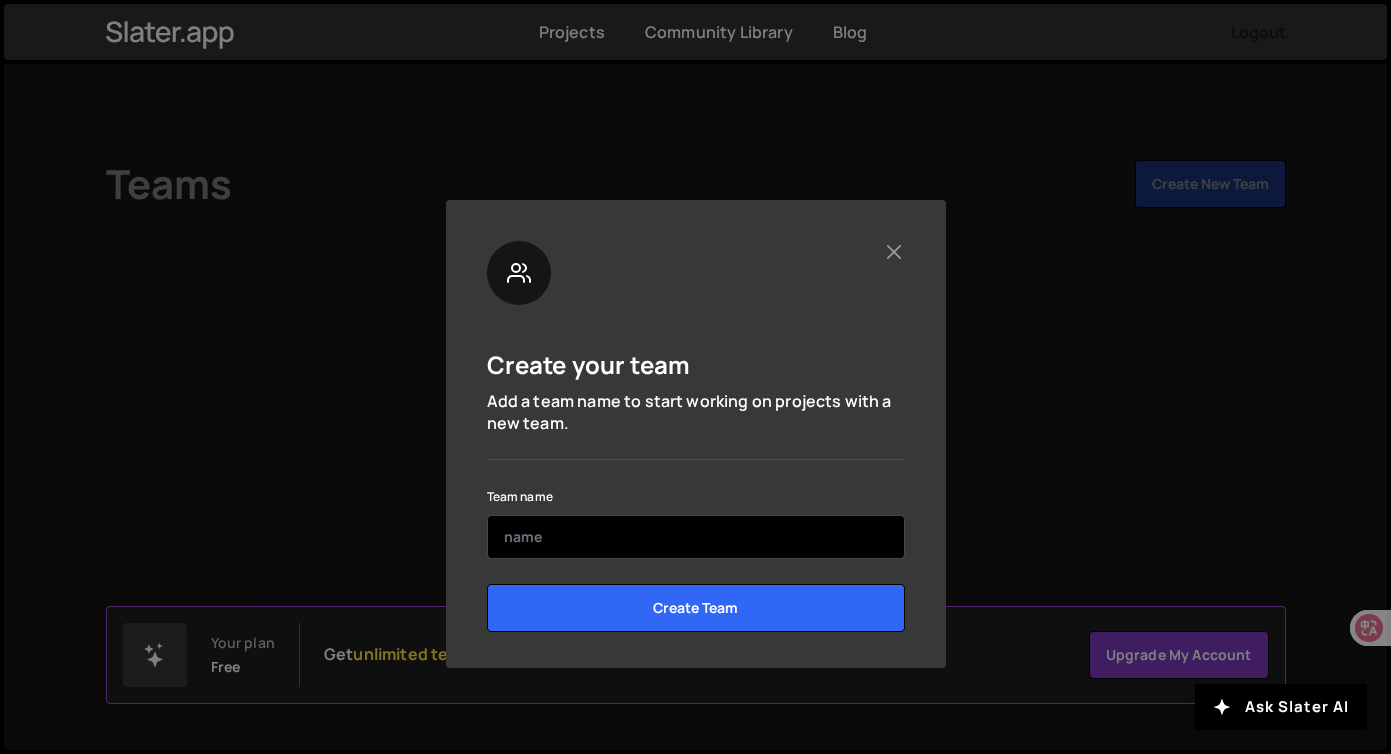 click at bounding box center [696, 537] 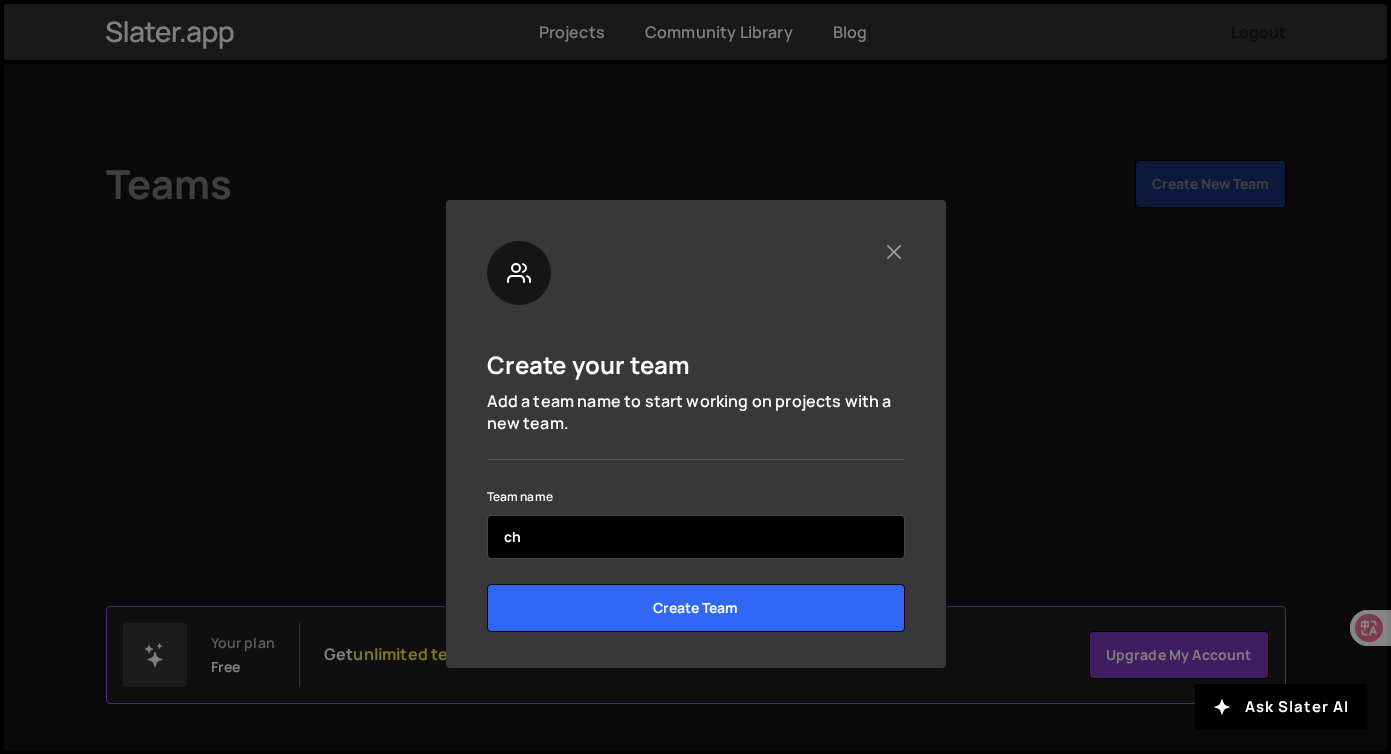 type on "c" 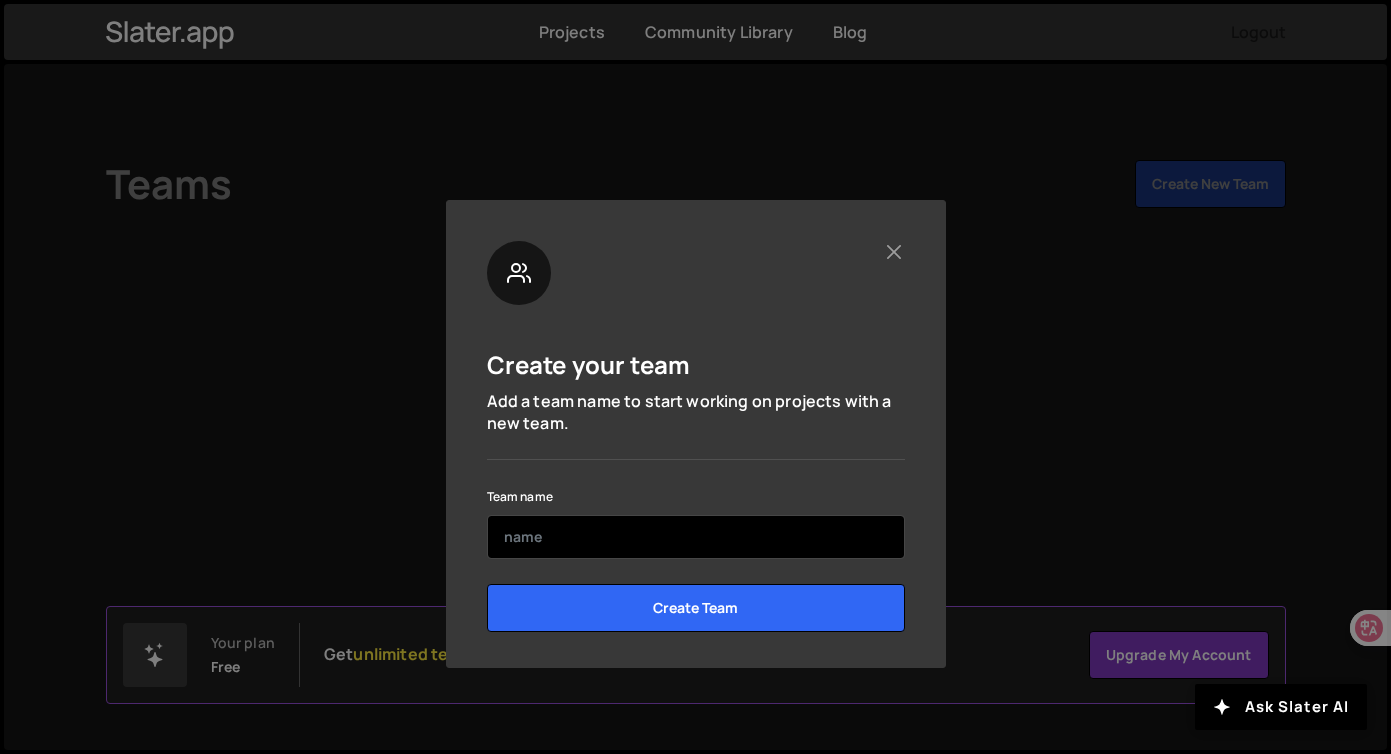type on "c" 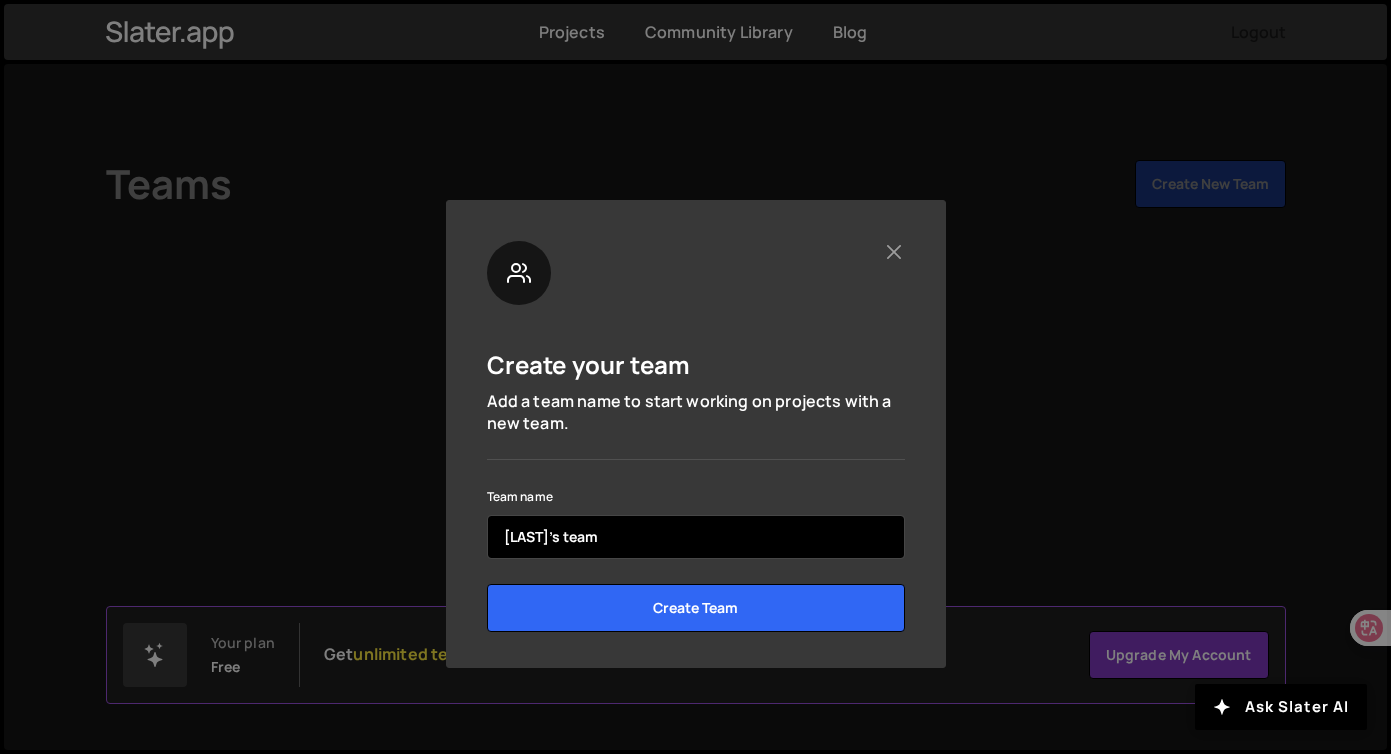 type on "Chang's team" 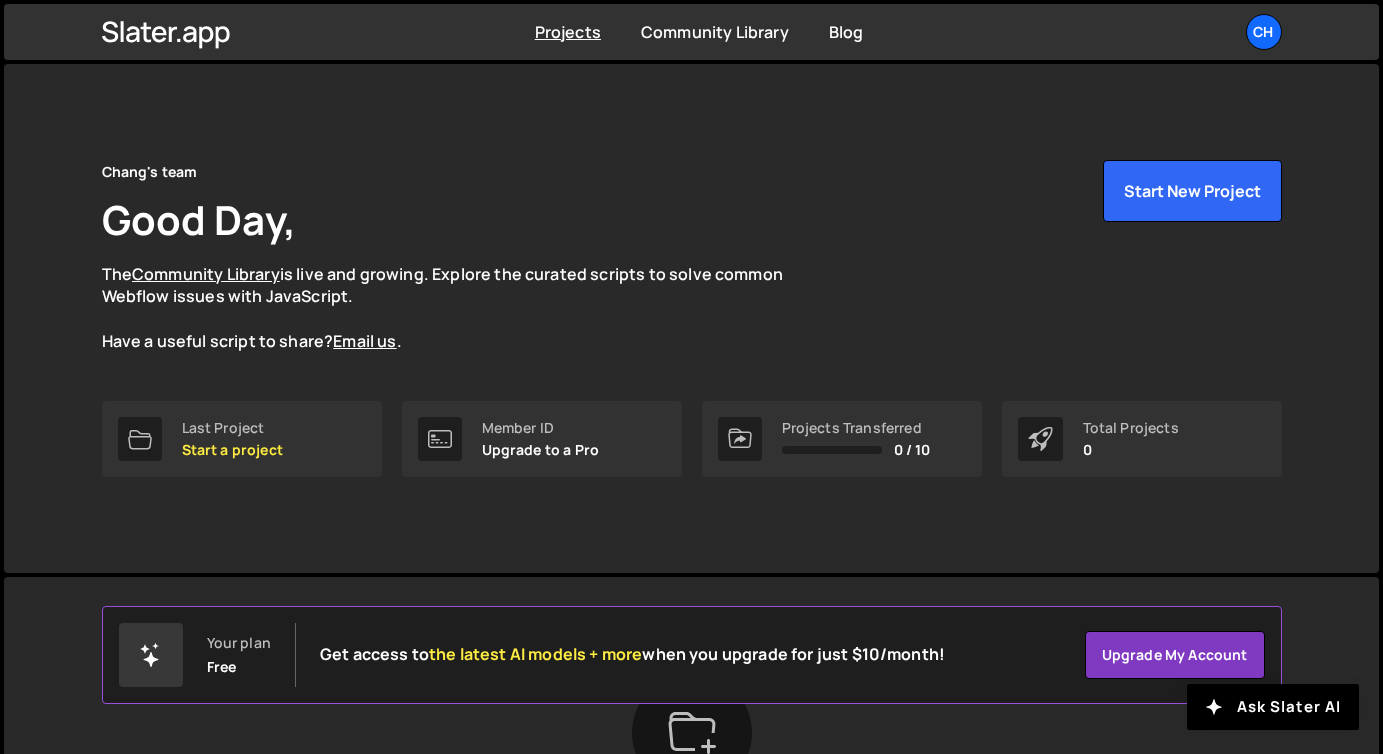 click on "Your plan
Free
Get access to  the latest AI models + more  when you upgrade for just $10/month!
Upgrade my account" at bounding box center (692, 655) 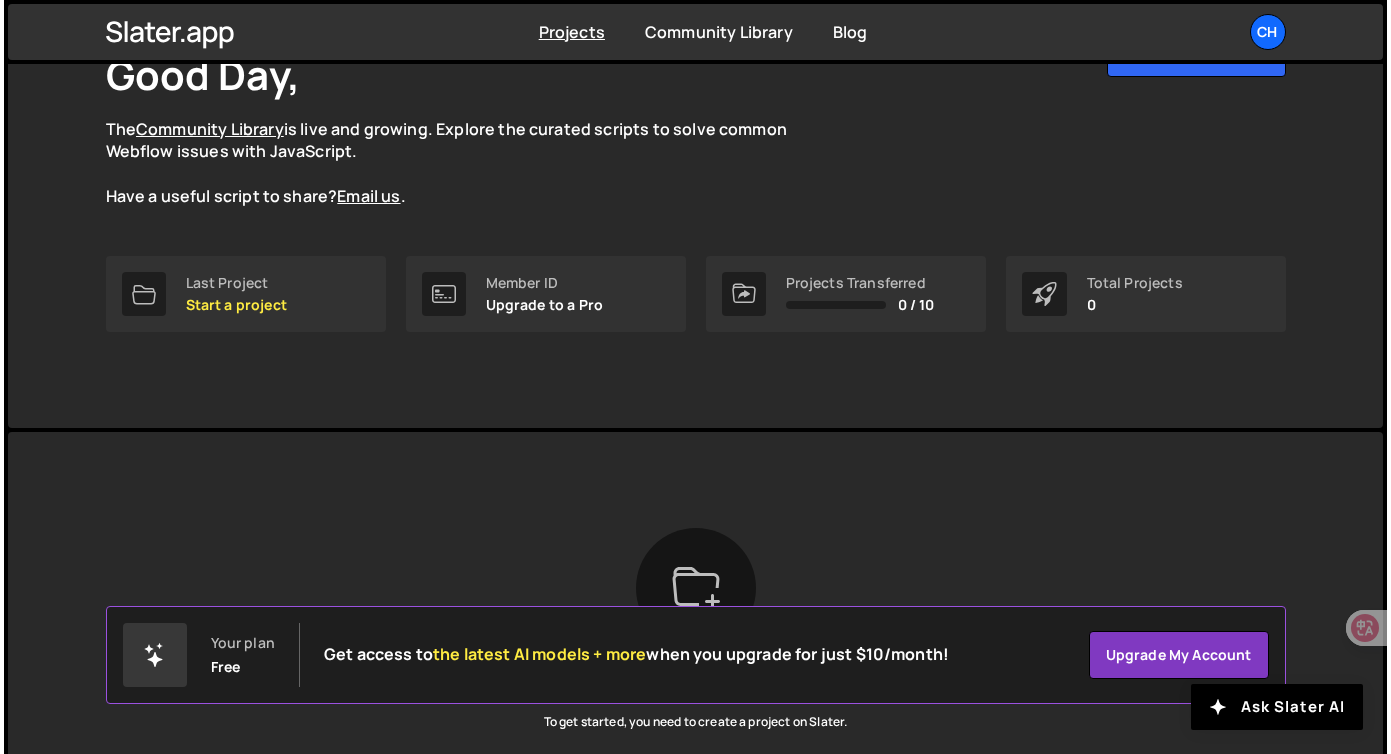 scroll, scrollTop: 0, scrollLeft: 0, axis: both 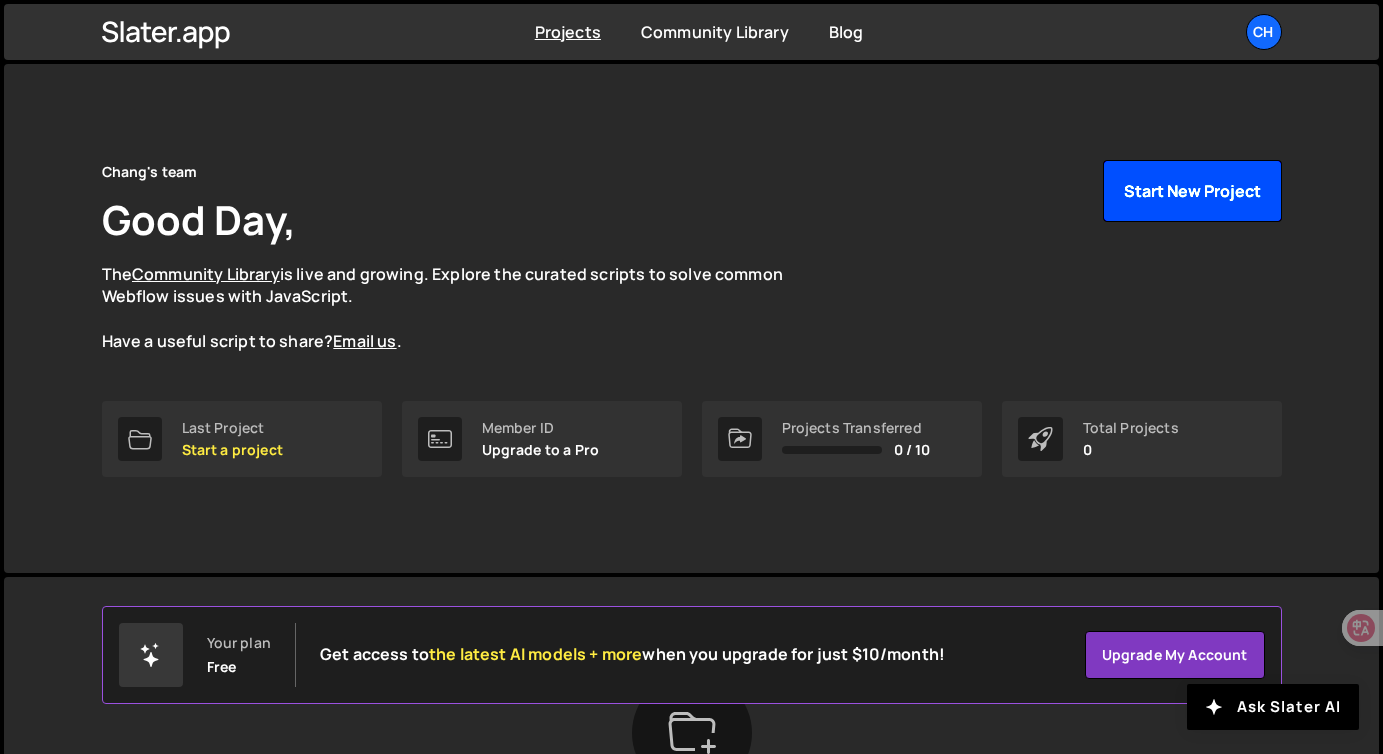click on "Start New Project" at bounding box center [1192, 191] 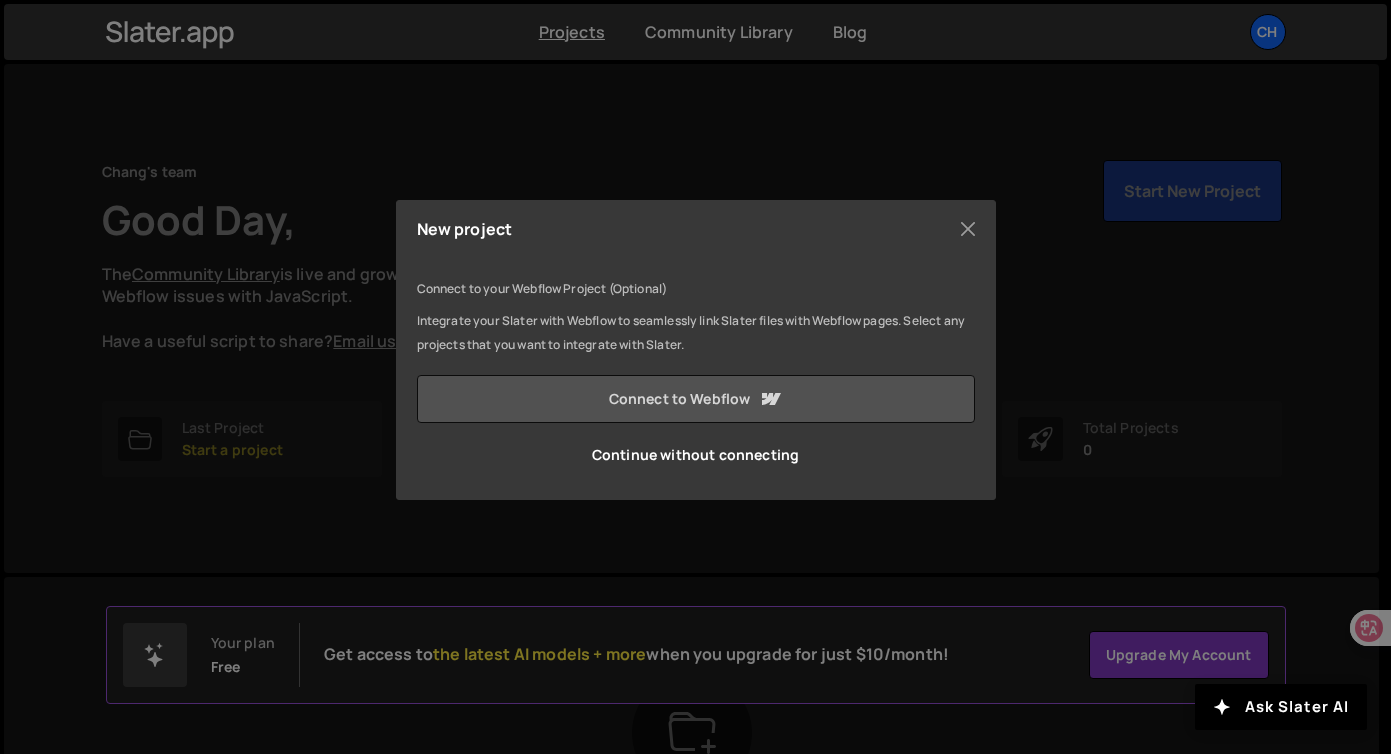 click on "Connect to Webflow" at bounding box center (696, 399) 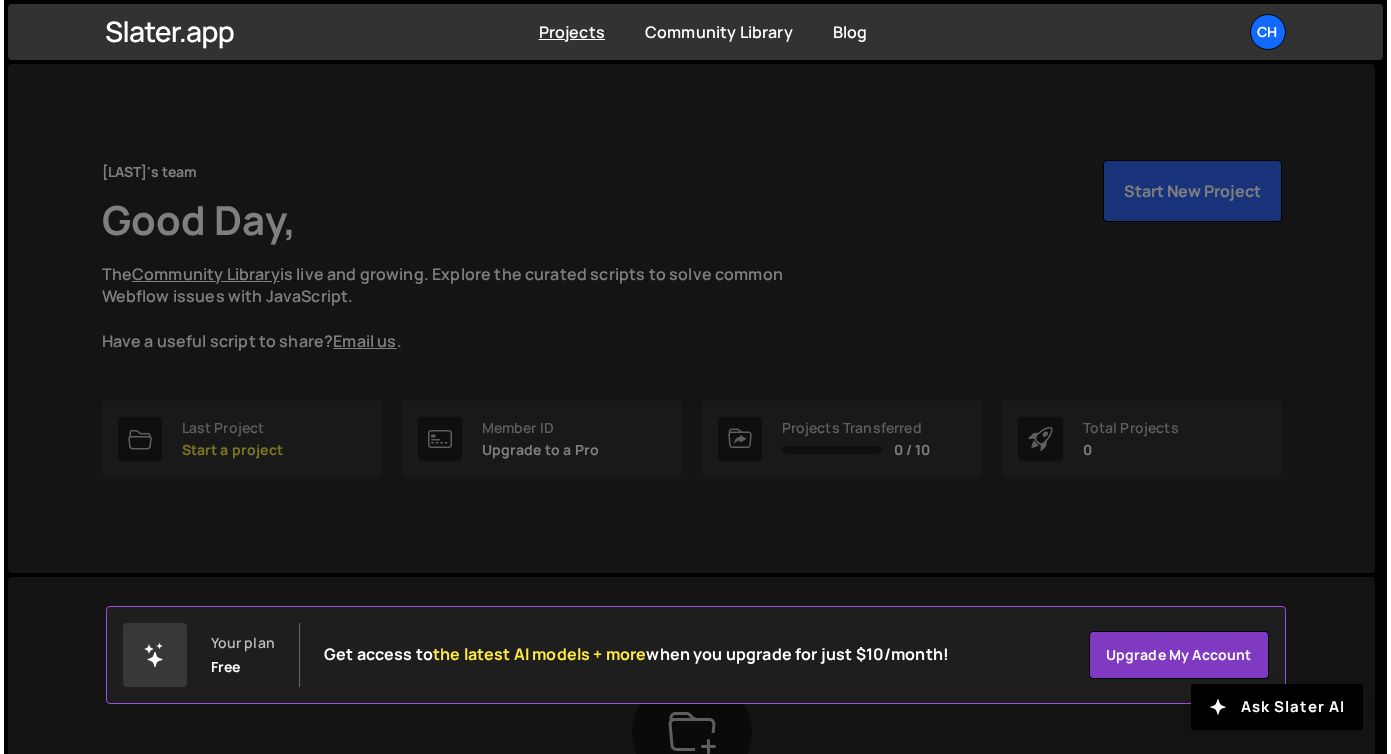 scroll, scrollTop: 0, scrollLeft: 0, axis: both 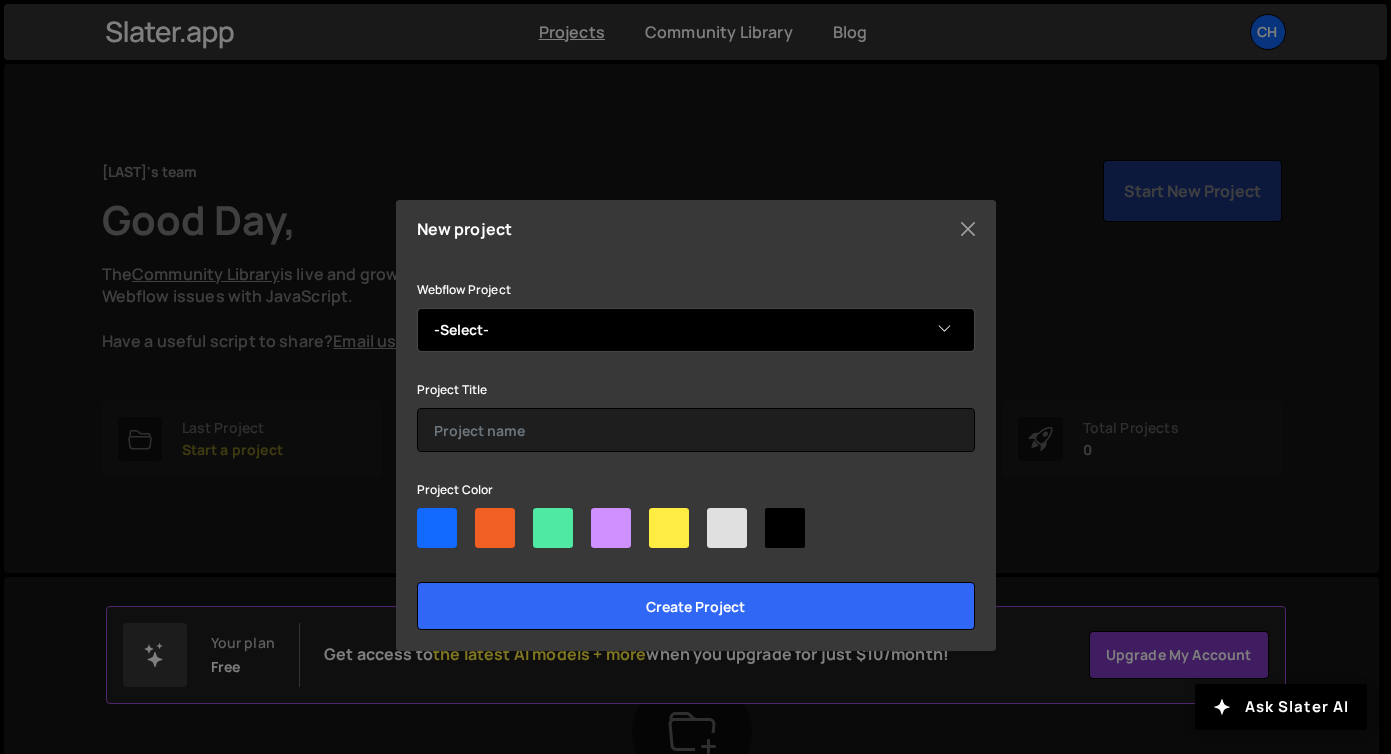 click on "-Select-
Chang Zeng" at bounding box center [696, 330] 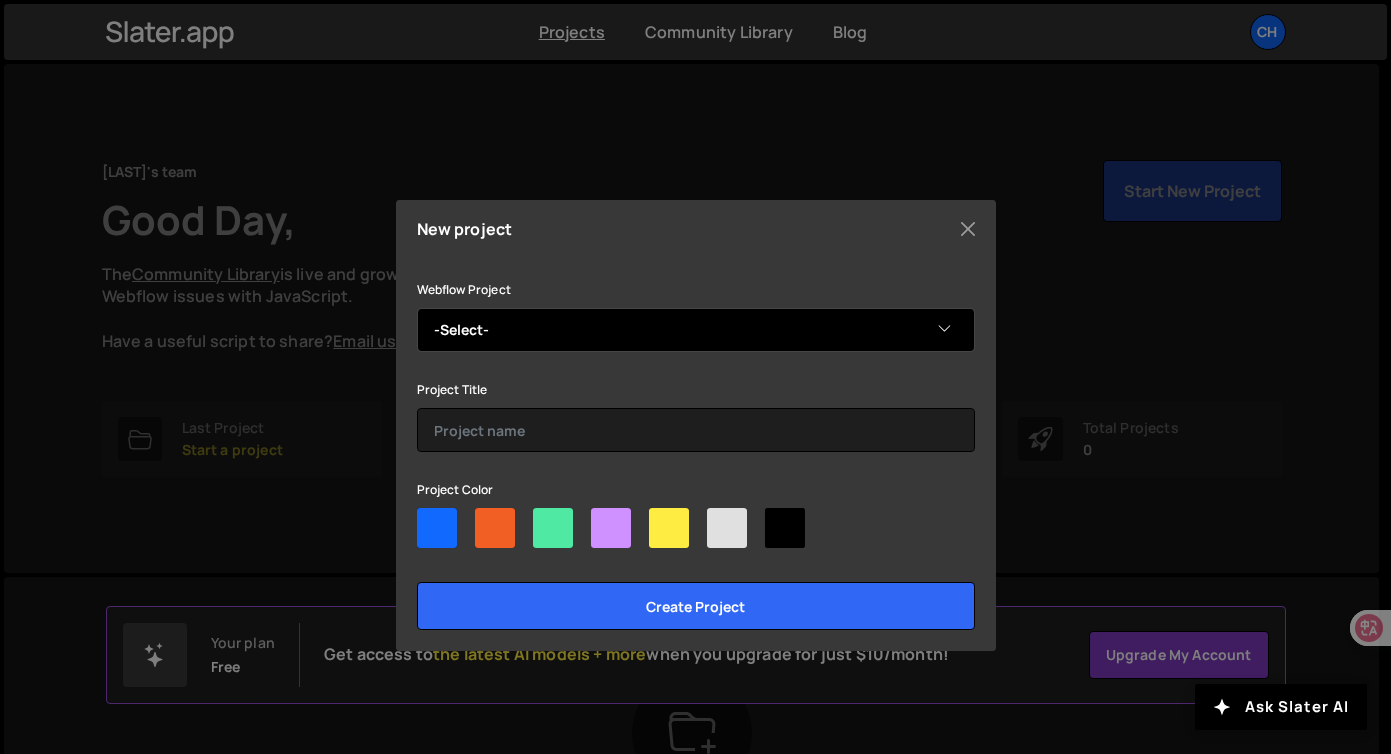 select on "61cd2efb57a3787f2b97133b" 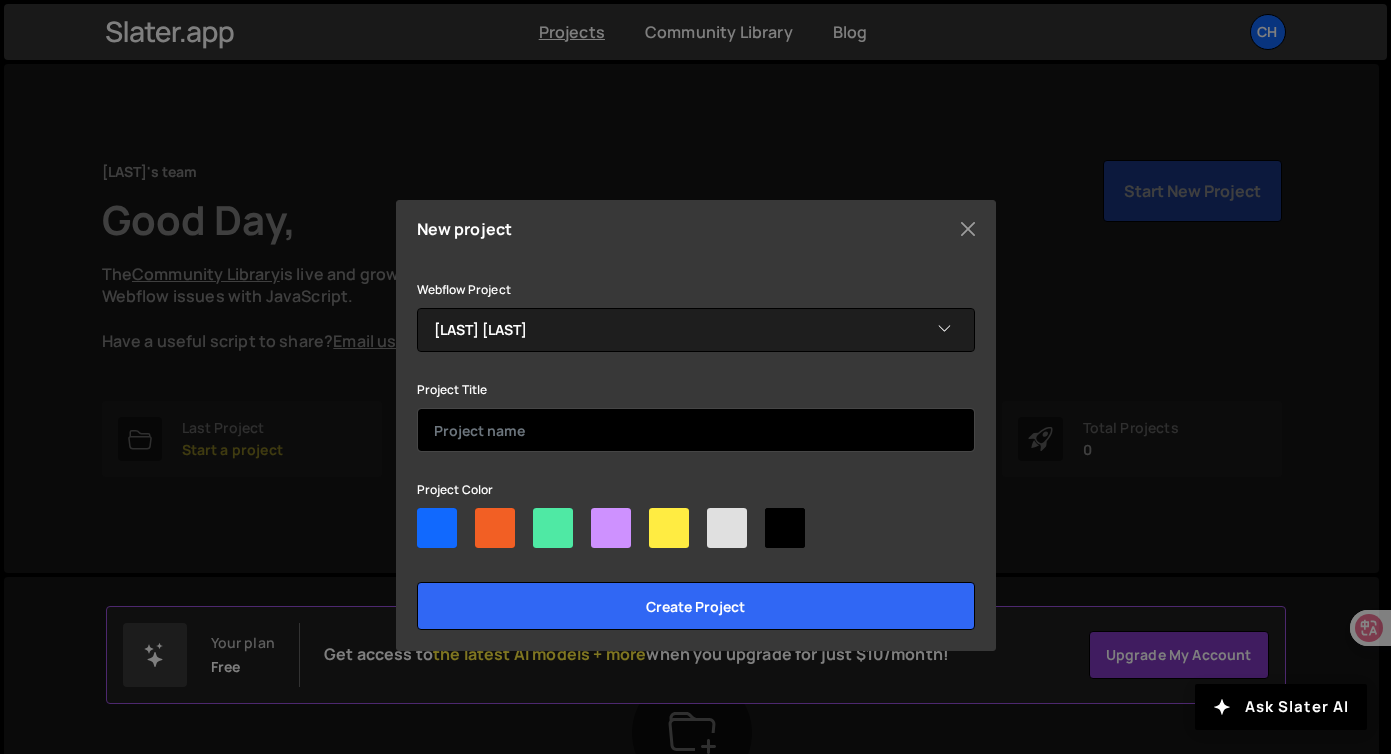 click at bounding box center (696, 430) 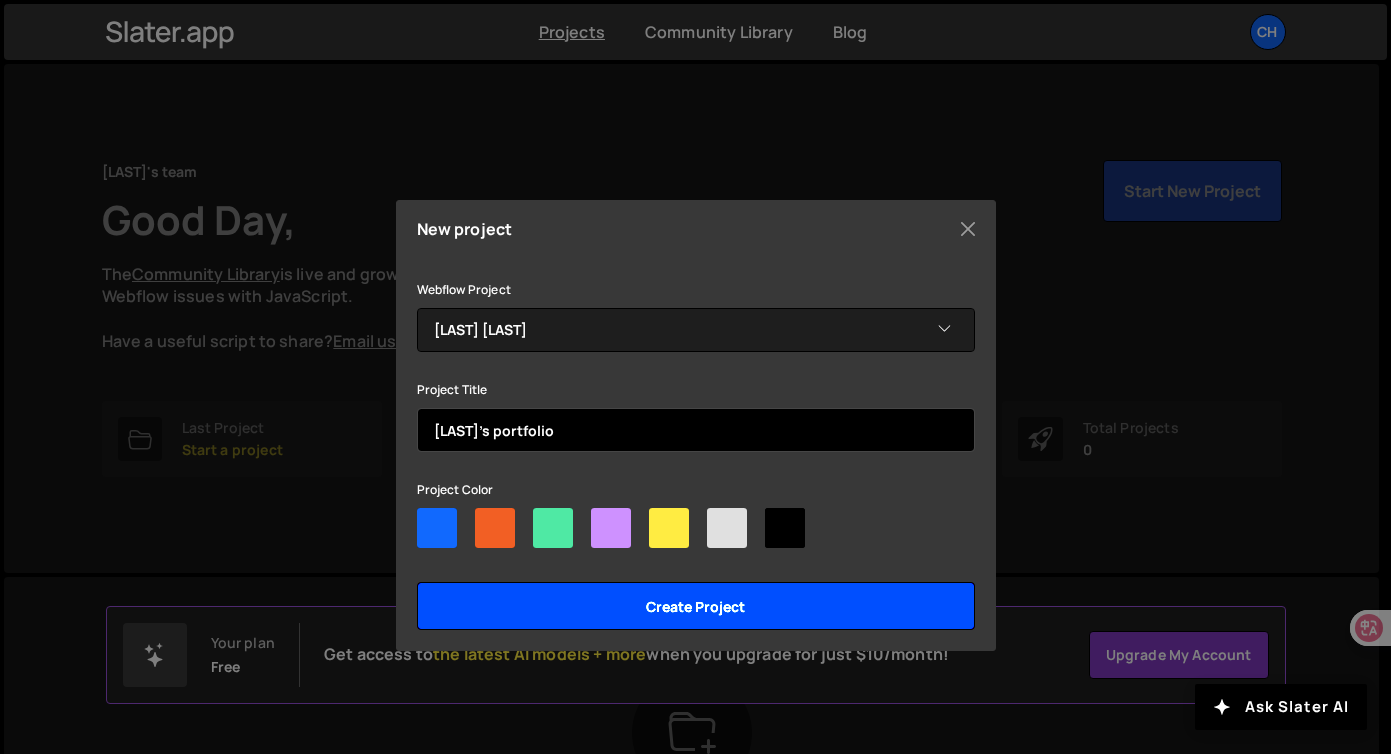 type on "Chang's portfolio" 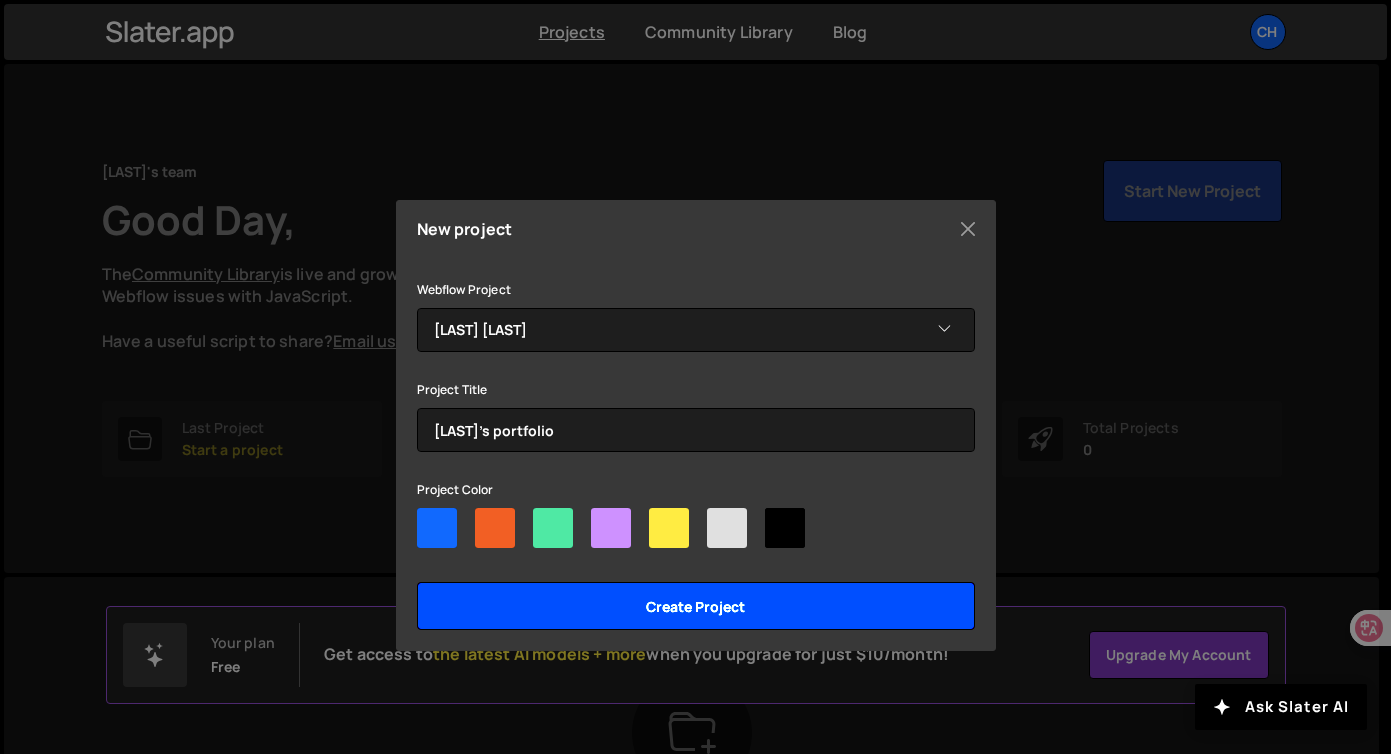 click on "Create project" at bounding box center (696, 606) 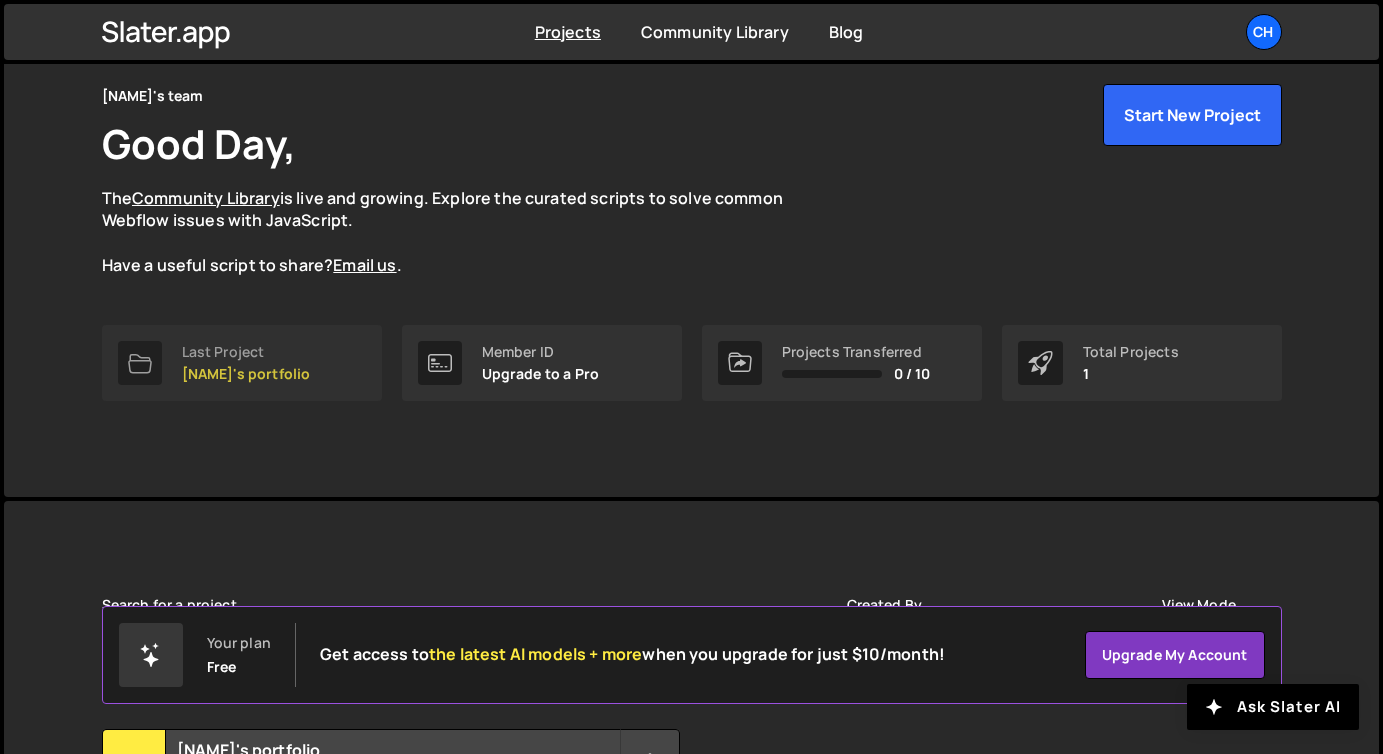 scroll, scrollTop: 275, scrollLeft: 0, axis: vertical 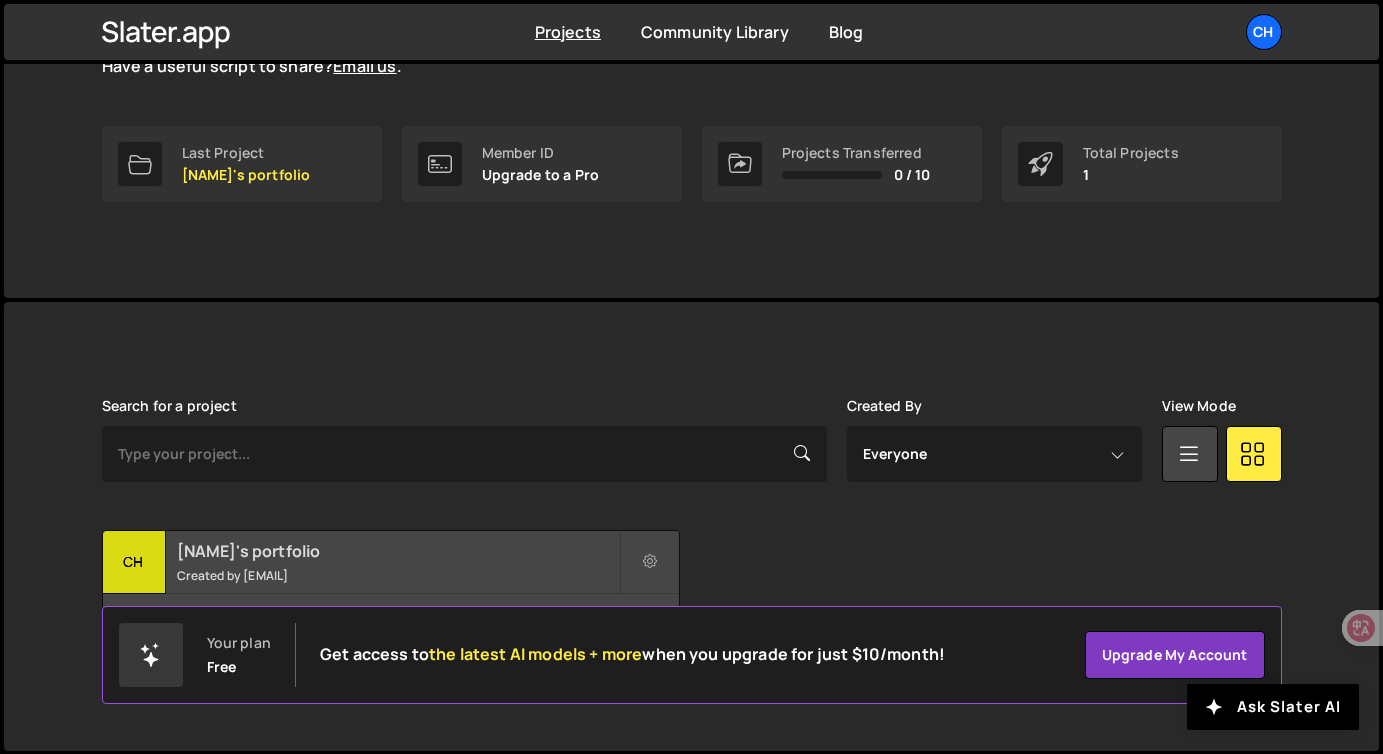 click on "Chang's portfolio" at bounding box center (398, 551) 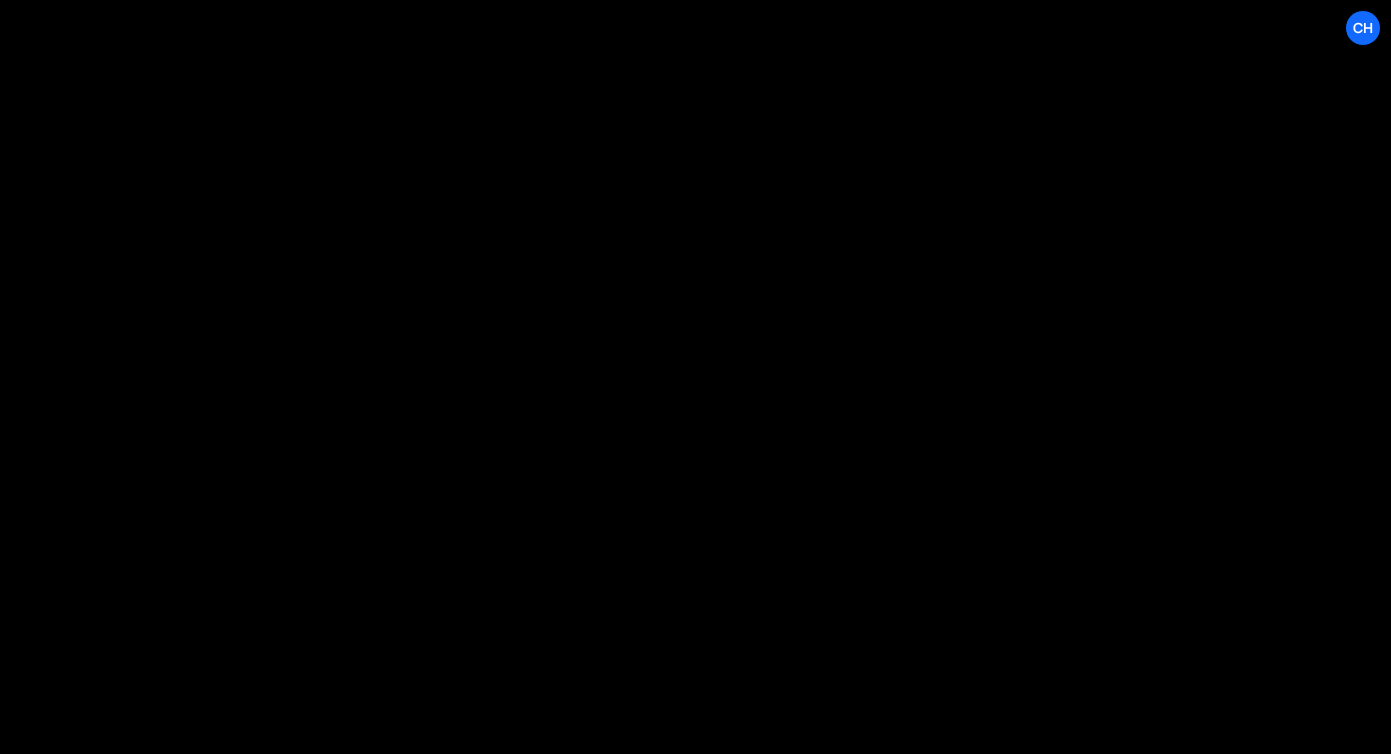 scroll, scrollTop: 0, scrollLeft: 0, axis: both 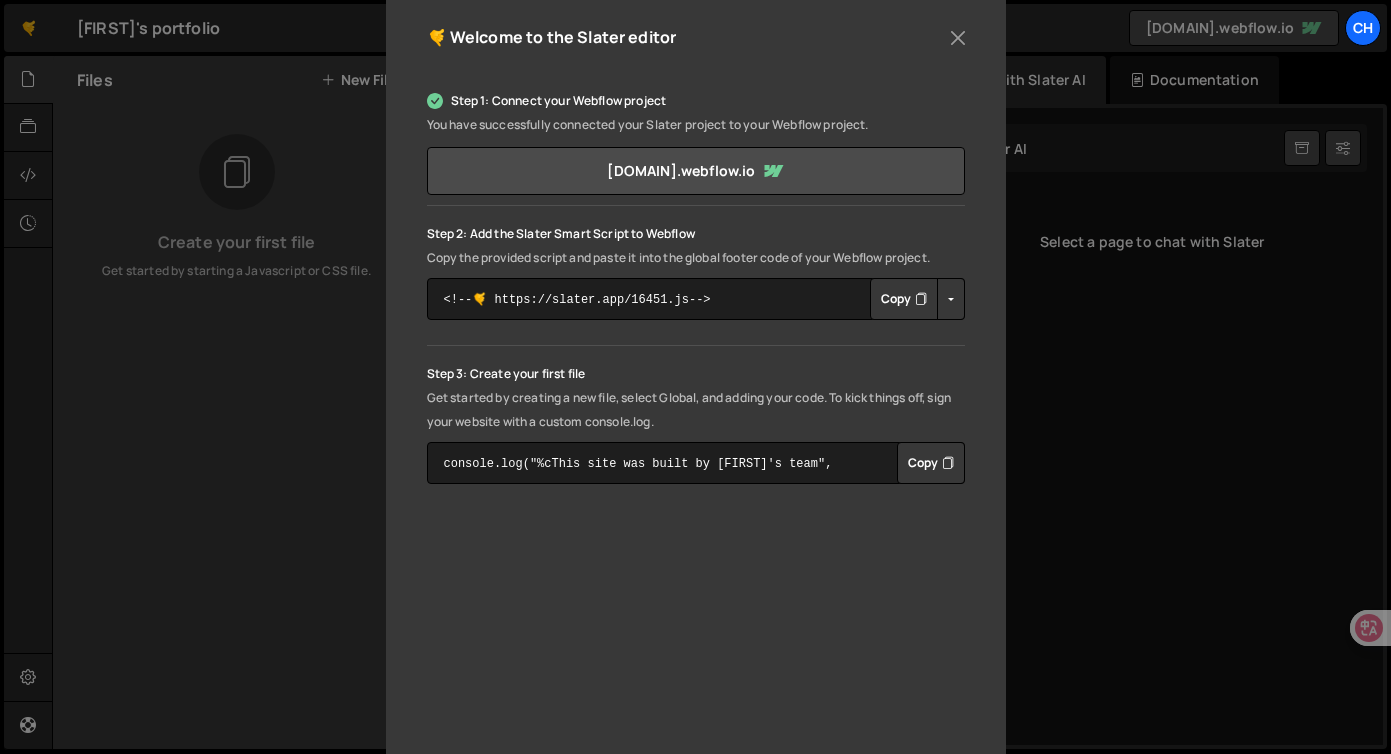 click at bounding box center [951, 299] 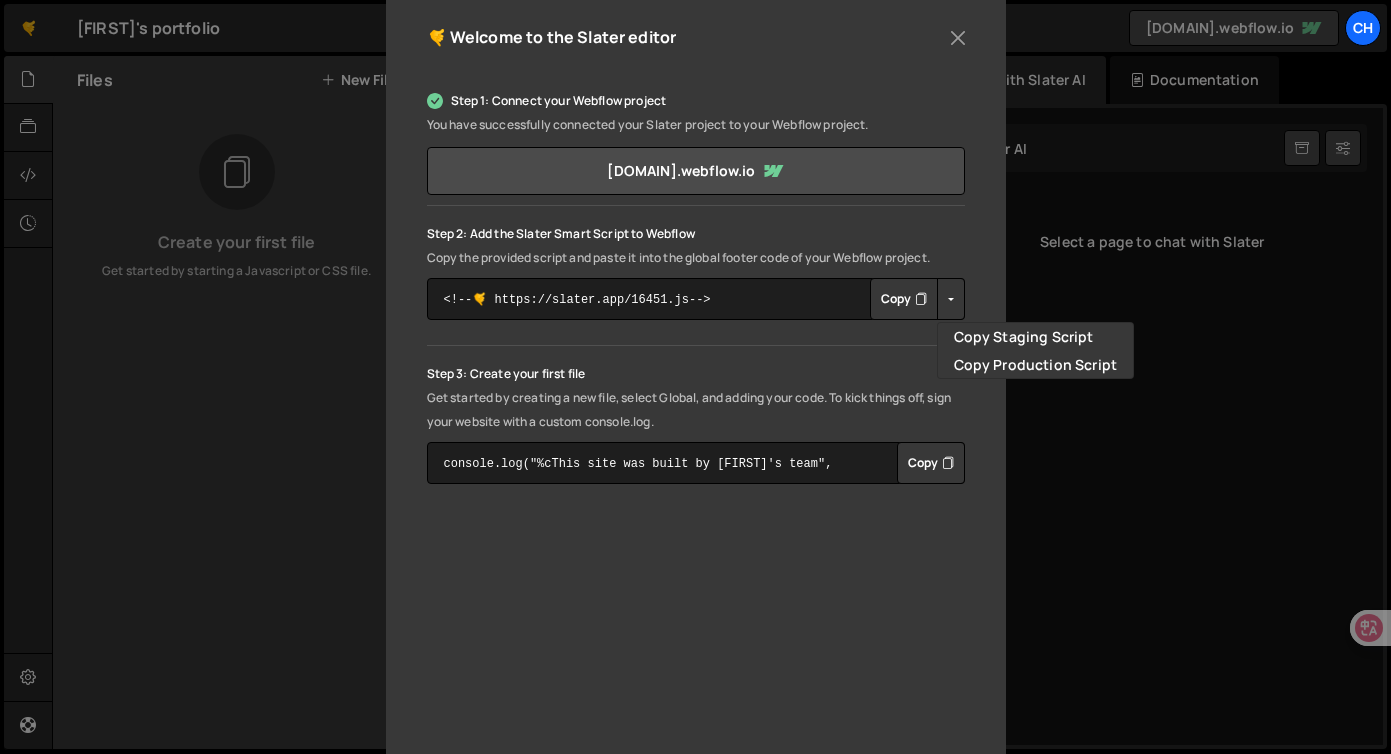 click at bounding box center (951, 299) 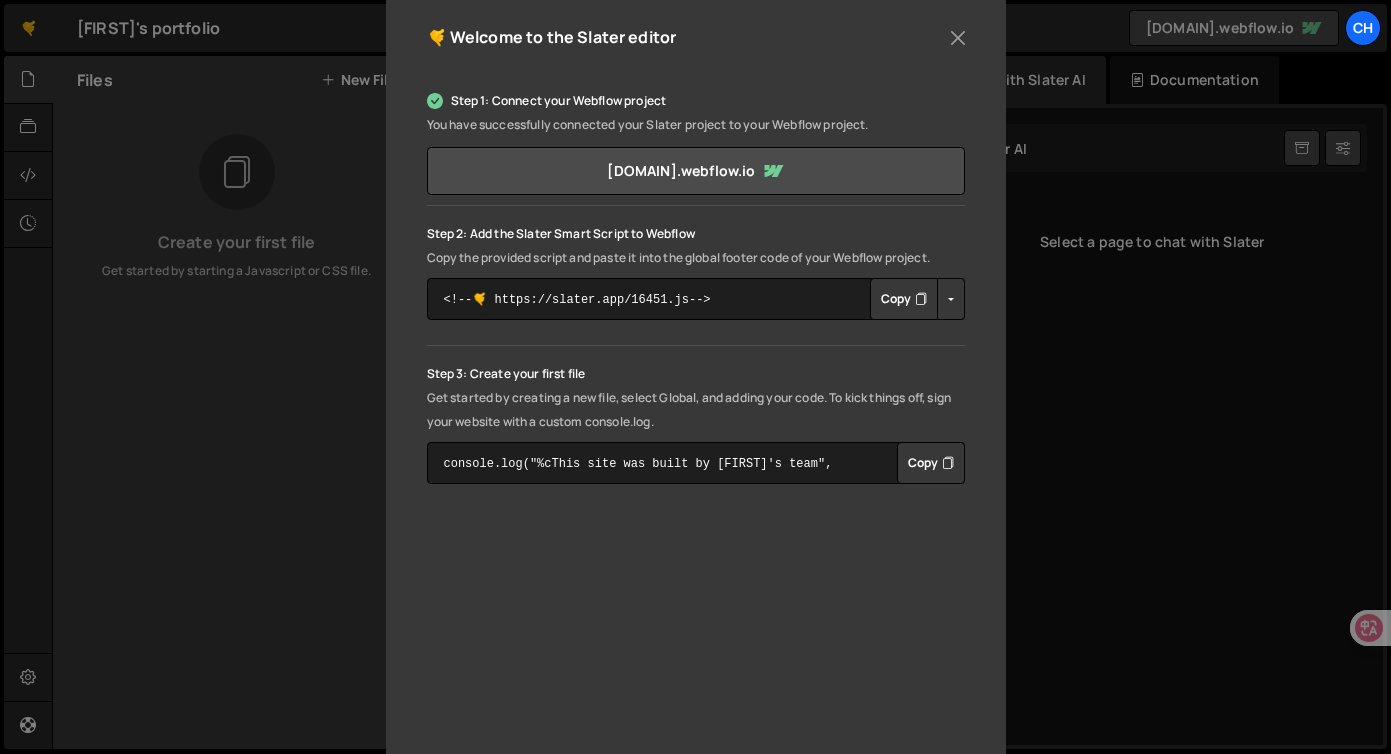 click on "Copy" at bounding box center [904, 299] 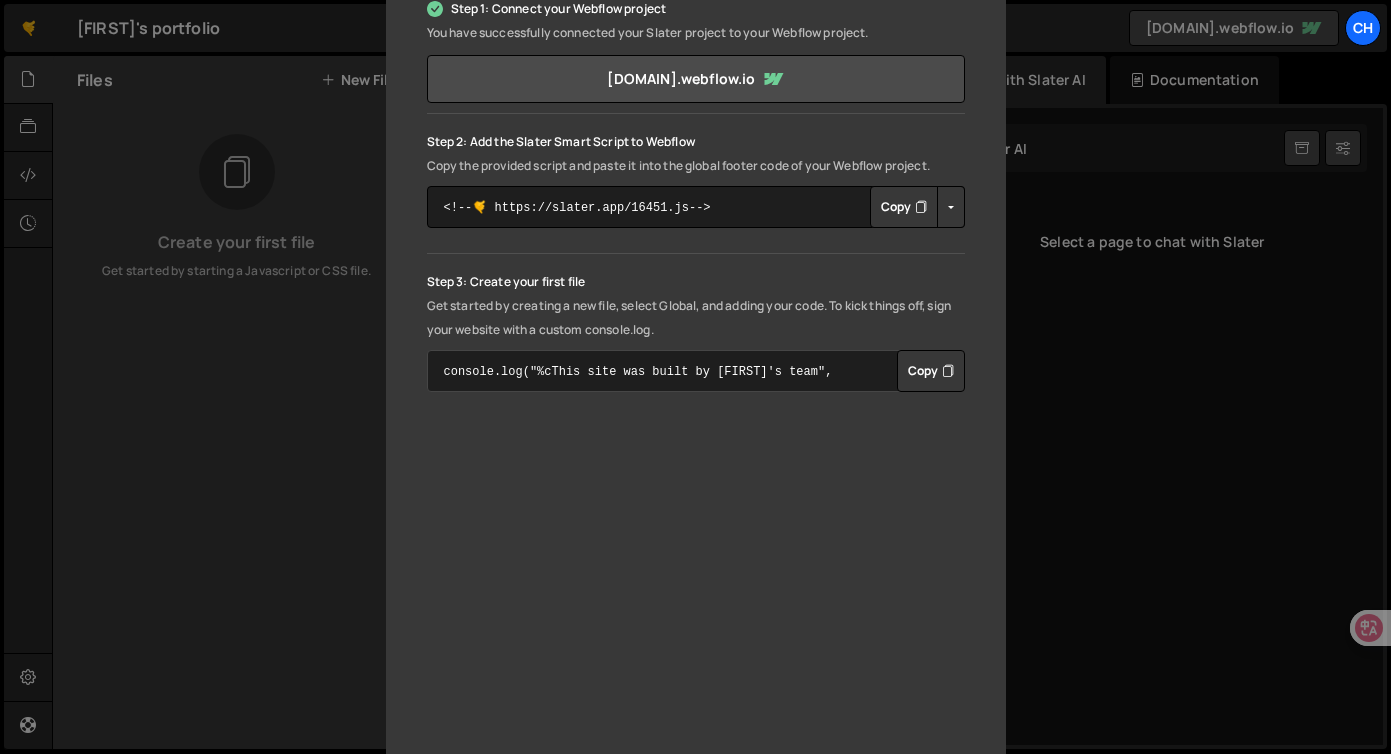scroll, scrollTop: 327, scrollLeft: 0, axis: vertical 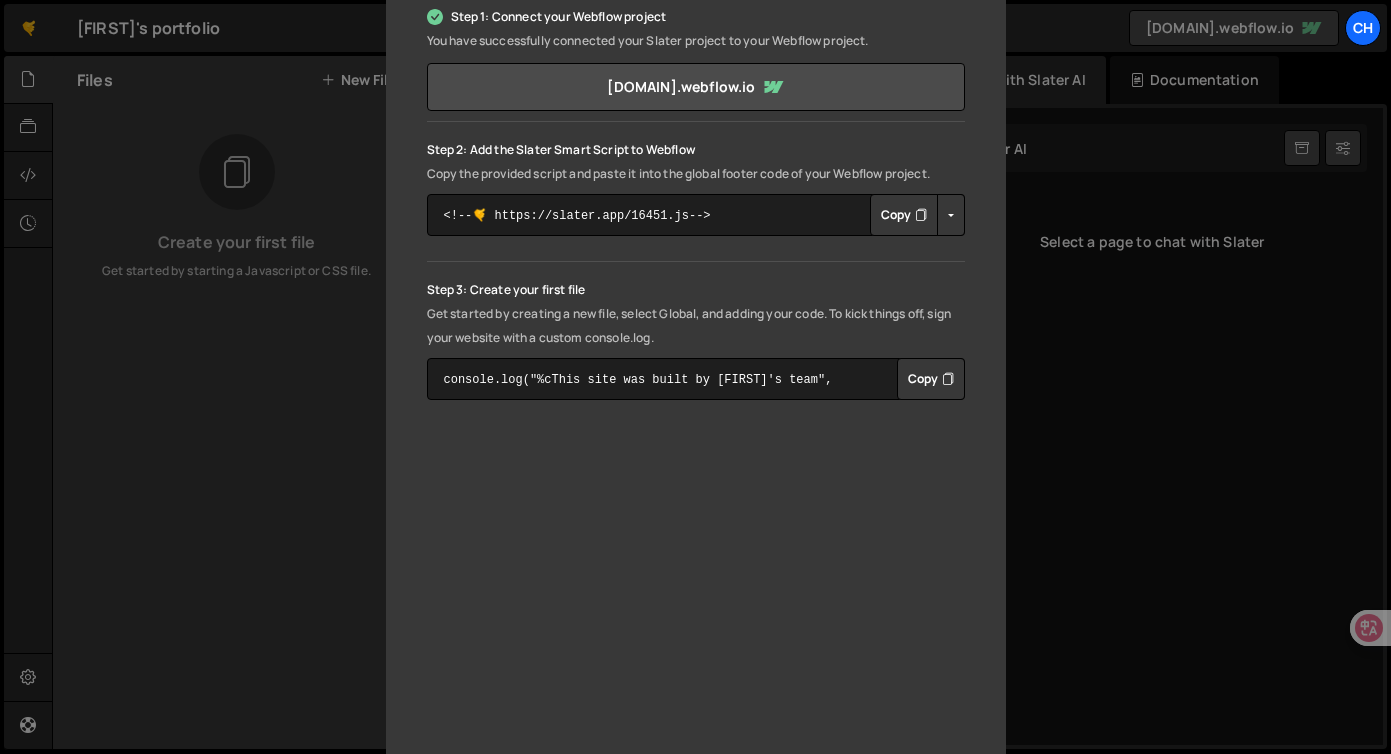 click on "Copy" at bounding box center (904, 215) 